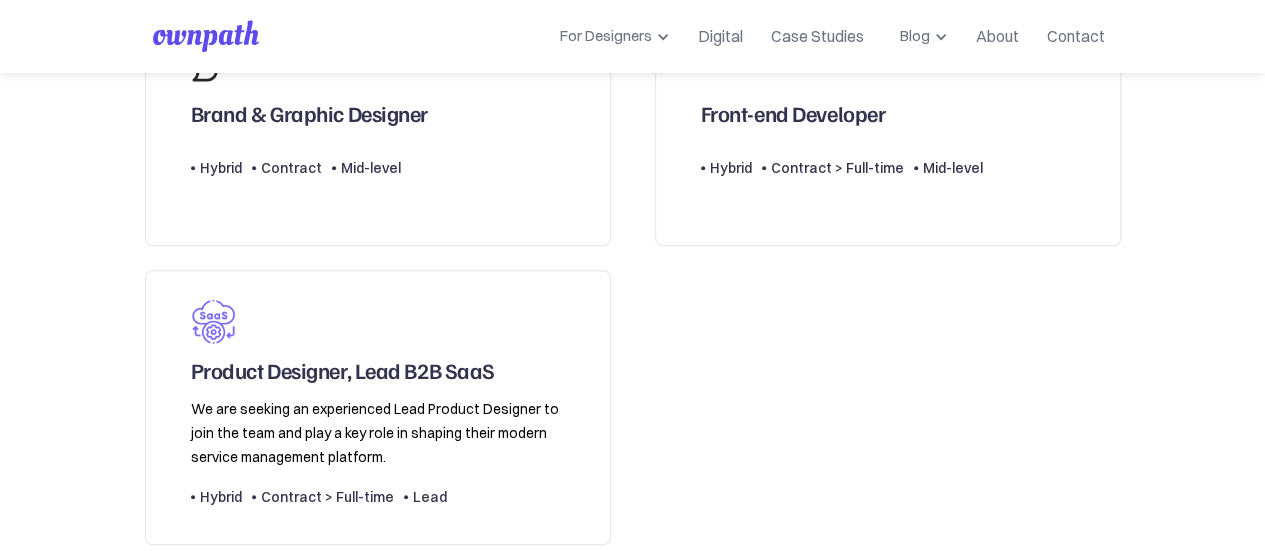 scroll, scrollTop: 830, scrollLeft: 0, axis: vertical 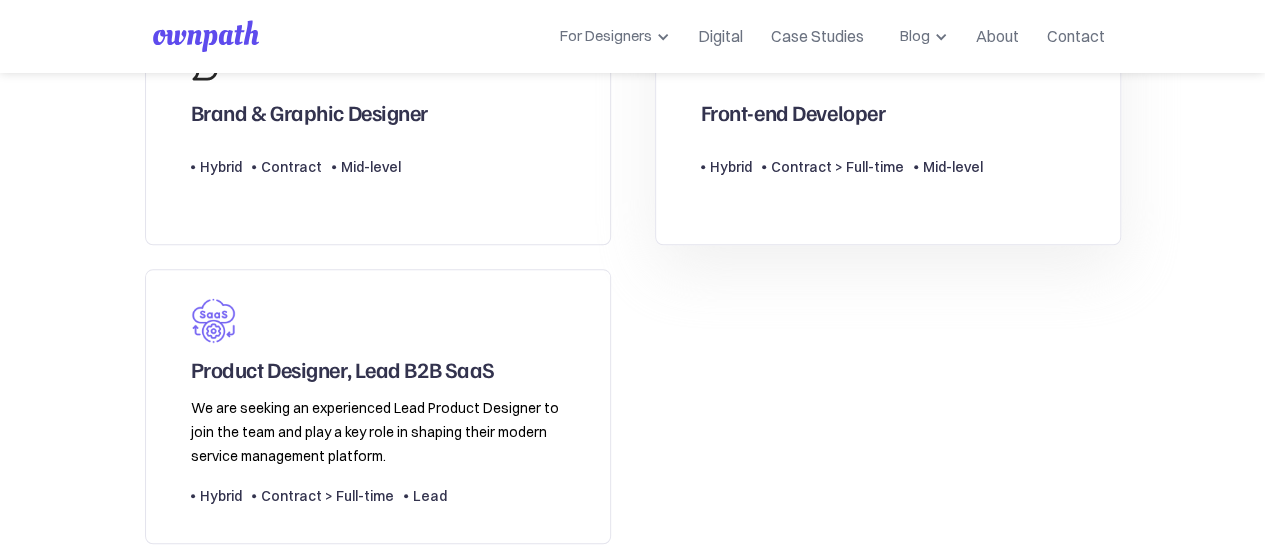 click on "Front-end Developer" at bounding box center [793, 112] 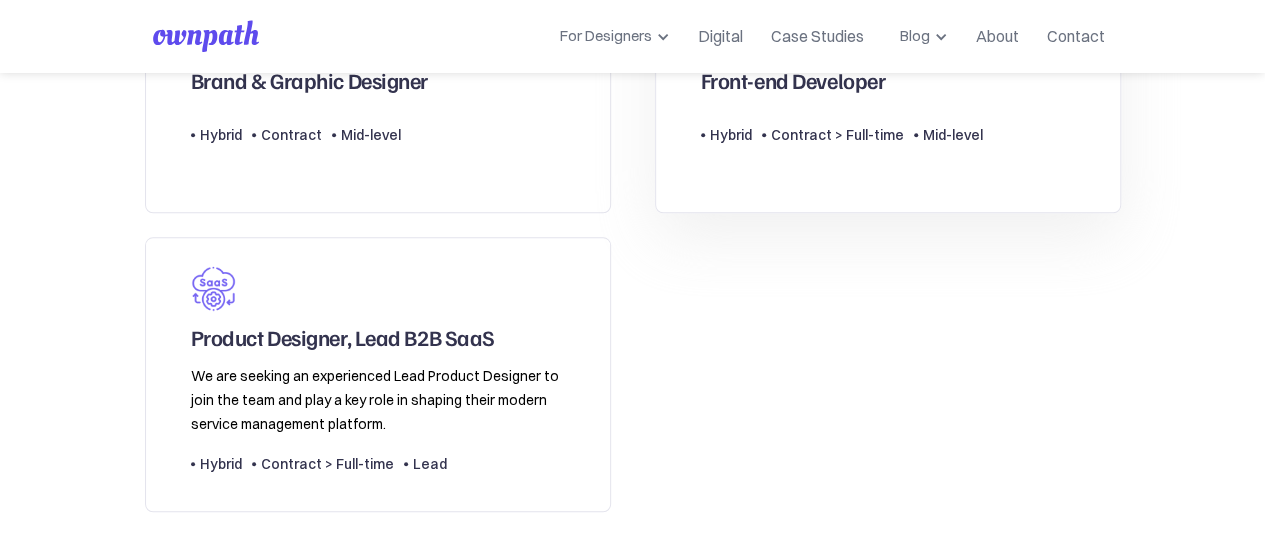 scroll, scrollTop: 864, scrollLeft: 0, axis: vertical 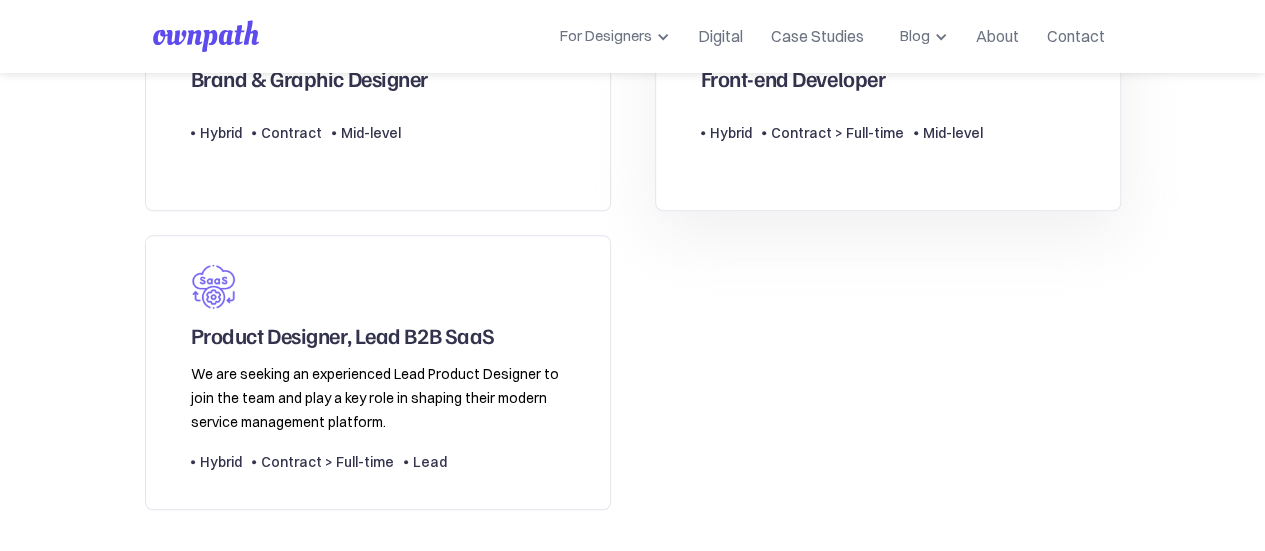 click on "Front-end Developer" at bounding box center [793, 78] 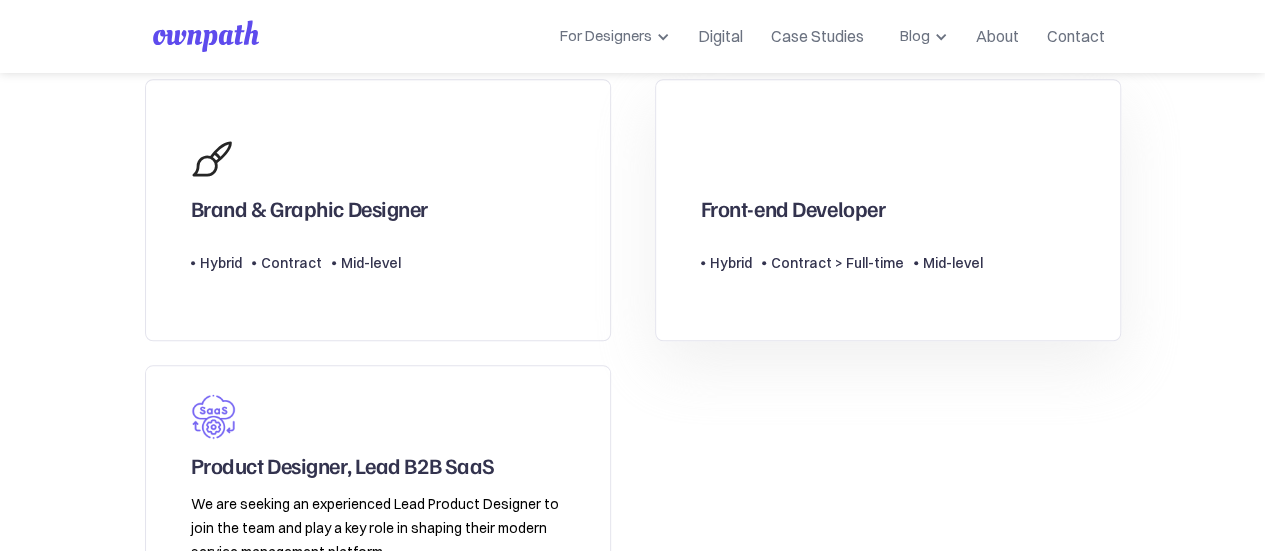 click on "Front-end Developer Type Level Hybrid Contract > Full-time Mid-level" at bounding box center (888, 210) 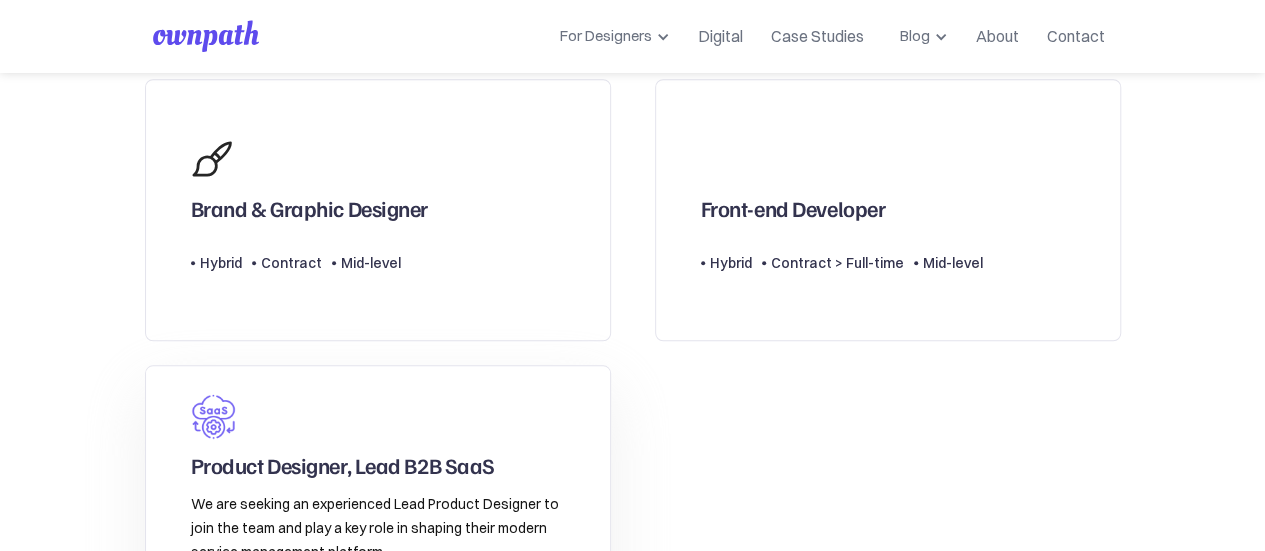 click on "Product Designer, Lead B2B SaaS We are seeking an experienced Lead Product Designer to join the team and play a key role in shaping their modern service management platform. Type Level Hybrid Contract > Full-time Lead" at bounding box center (378, 503) 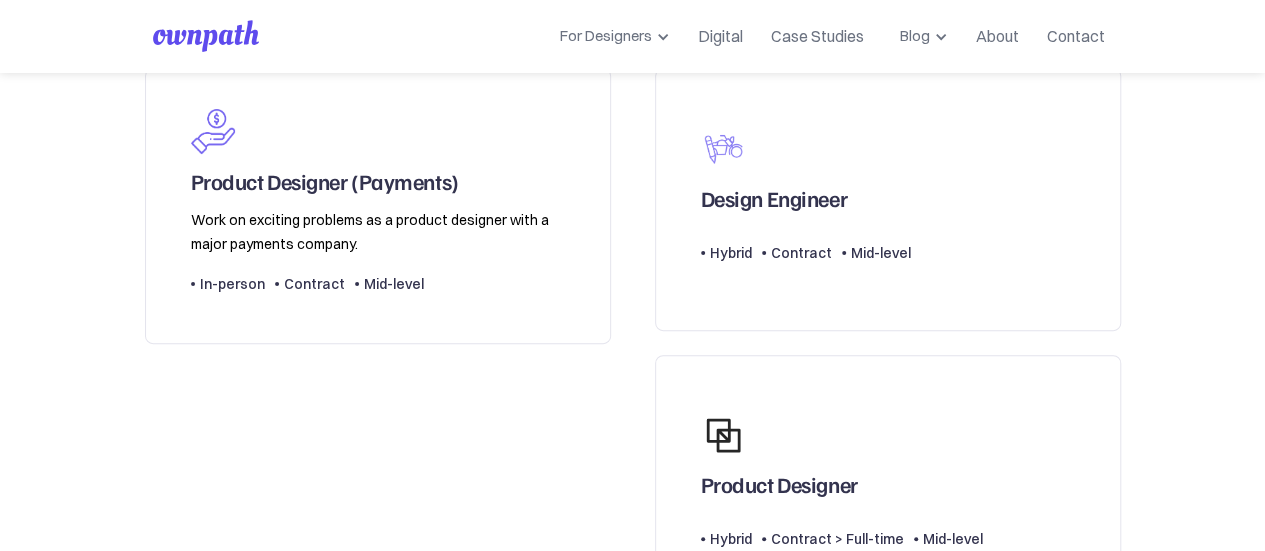 scroll, scrollTop: 0, scrollLeft: 0, axis: both 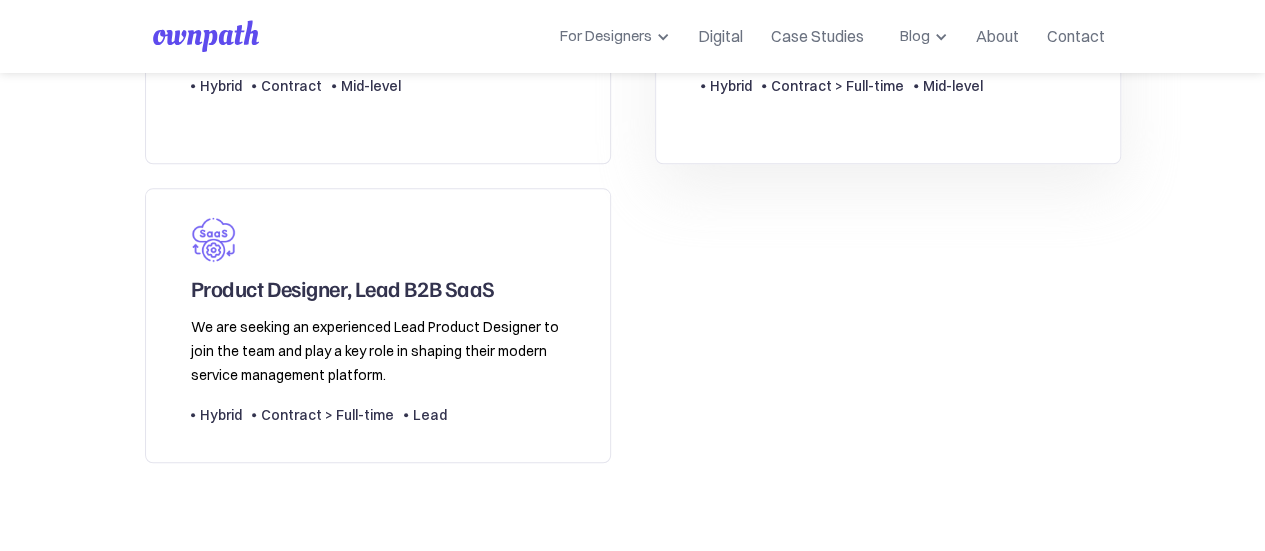 click on "Front-end Developer" at bounding box center (793, 31) 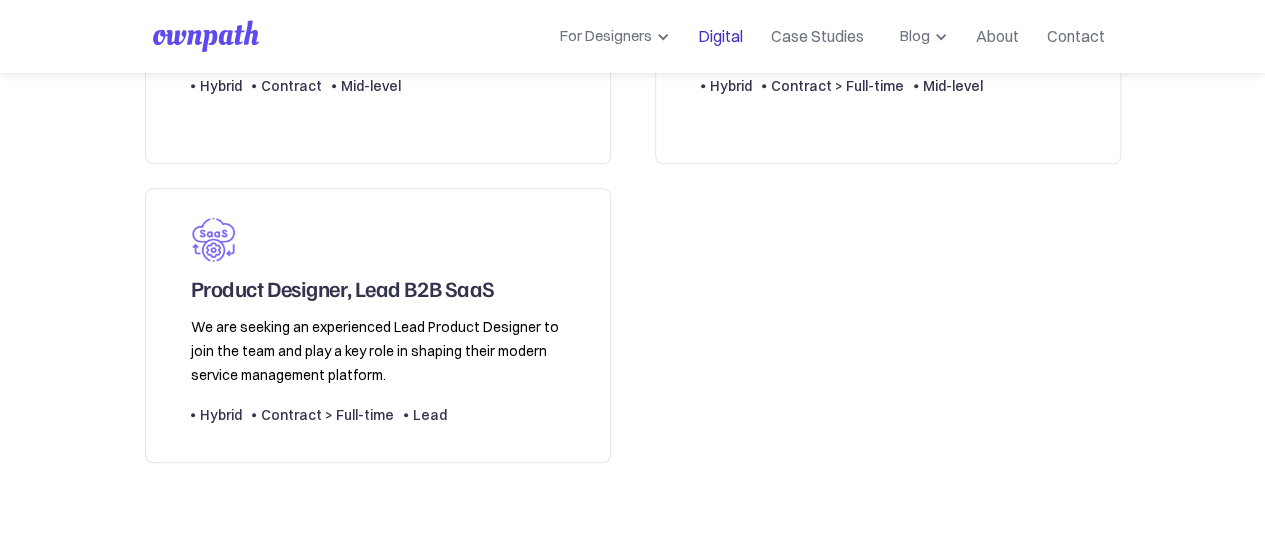 click on "Digital" at bounding box center [720, 36] 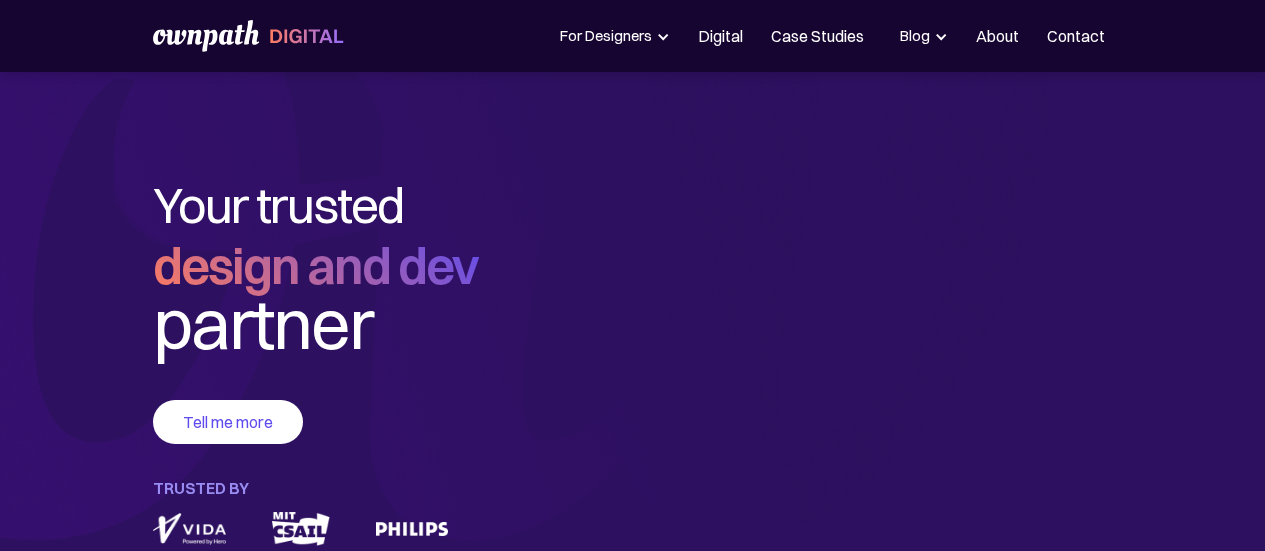 scroll, scrollTop: 0, scrollLeft: 0, axis: both 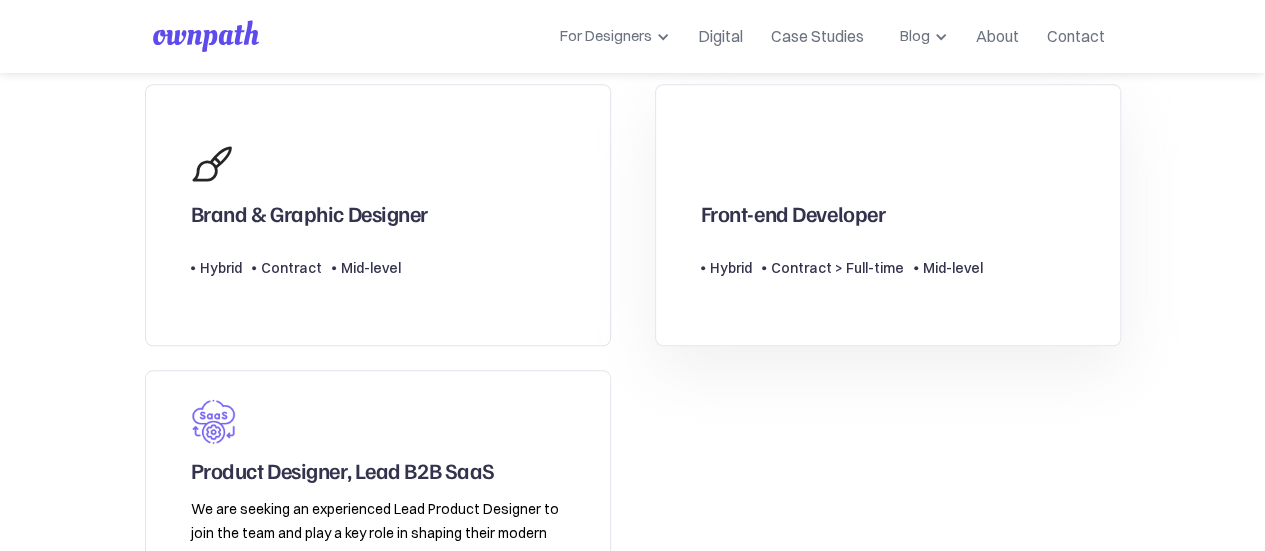 click on "Front-end Developer Type Level Hybrid Contract > Full-time Mid-level" at bounding box center (842, 214) 